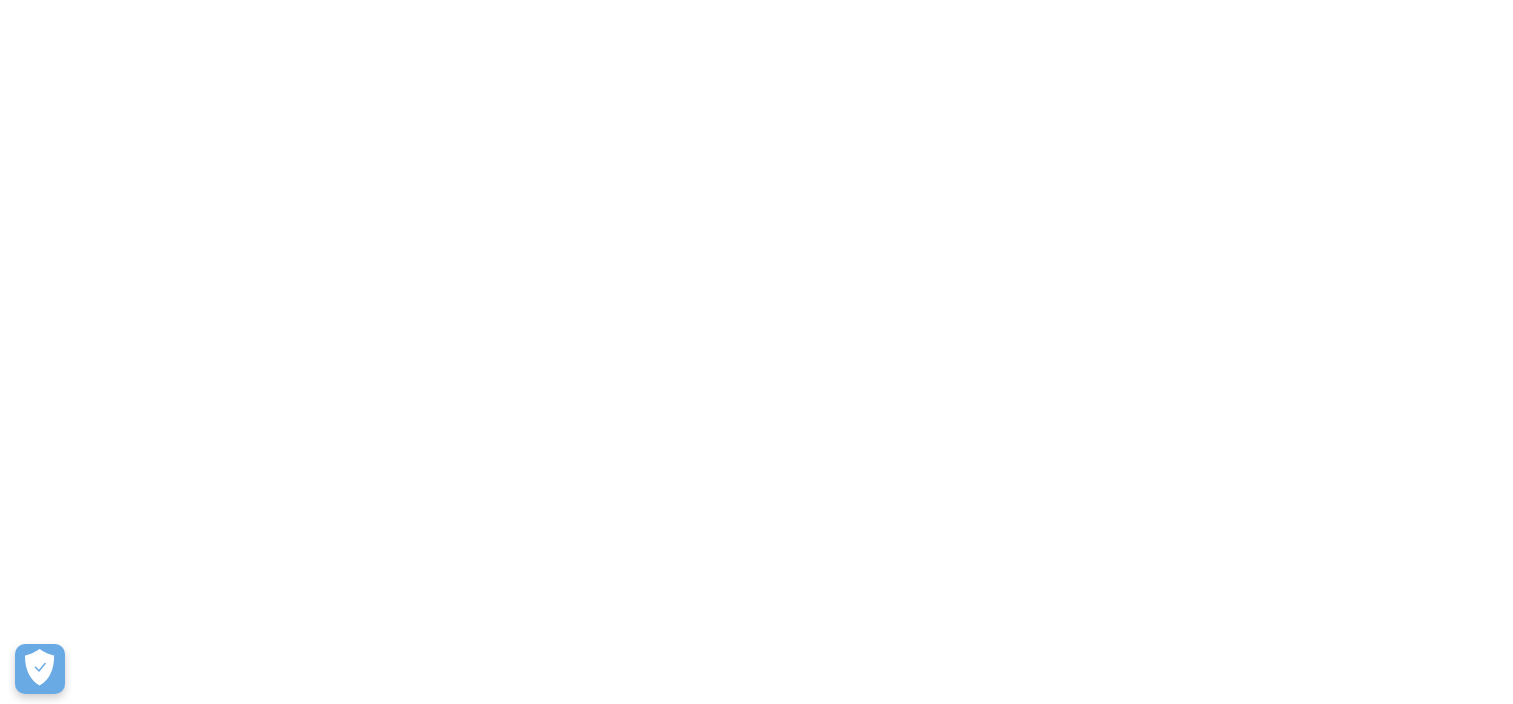 scroll, scrollTop: 0, scrollLeft: 0, axis: both 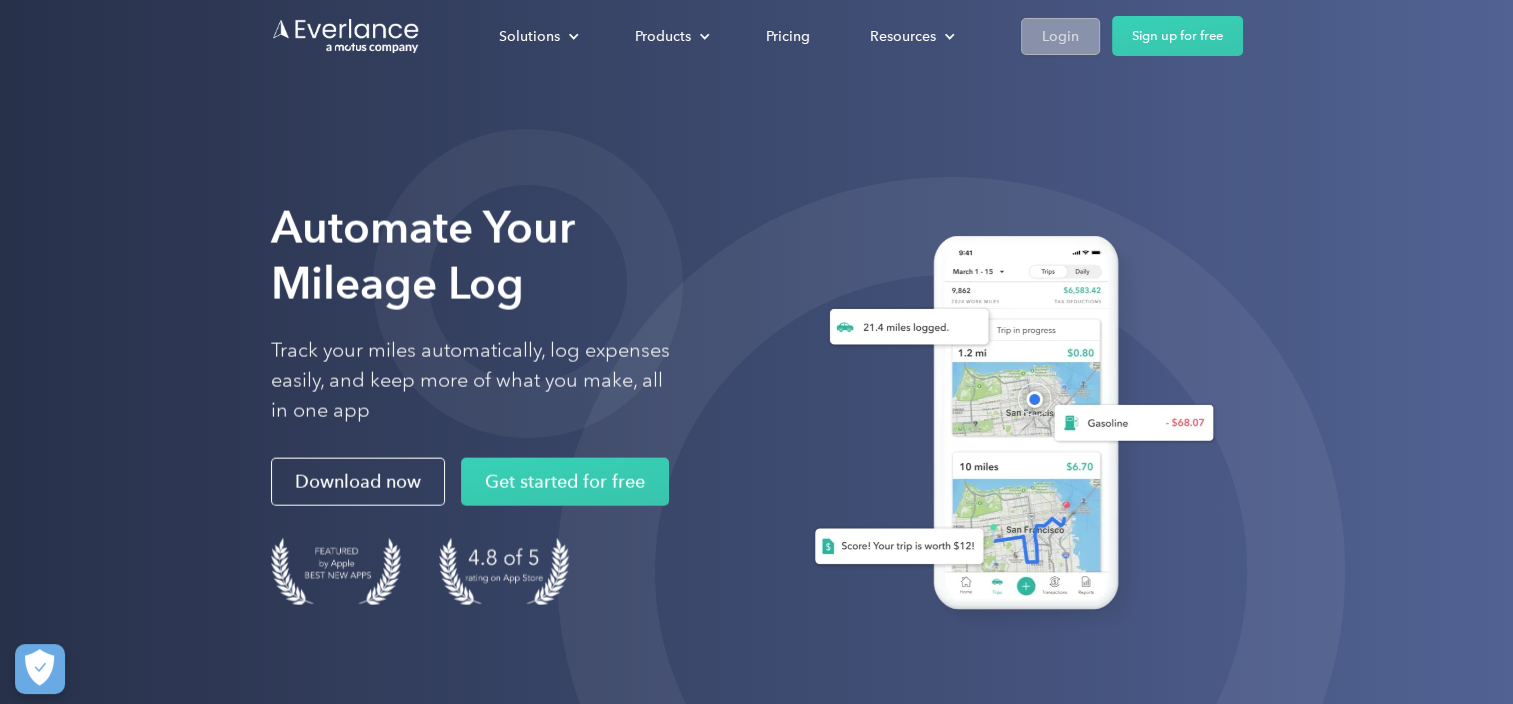 click on "Login" at bounding box center (1060, 36) 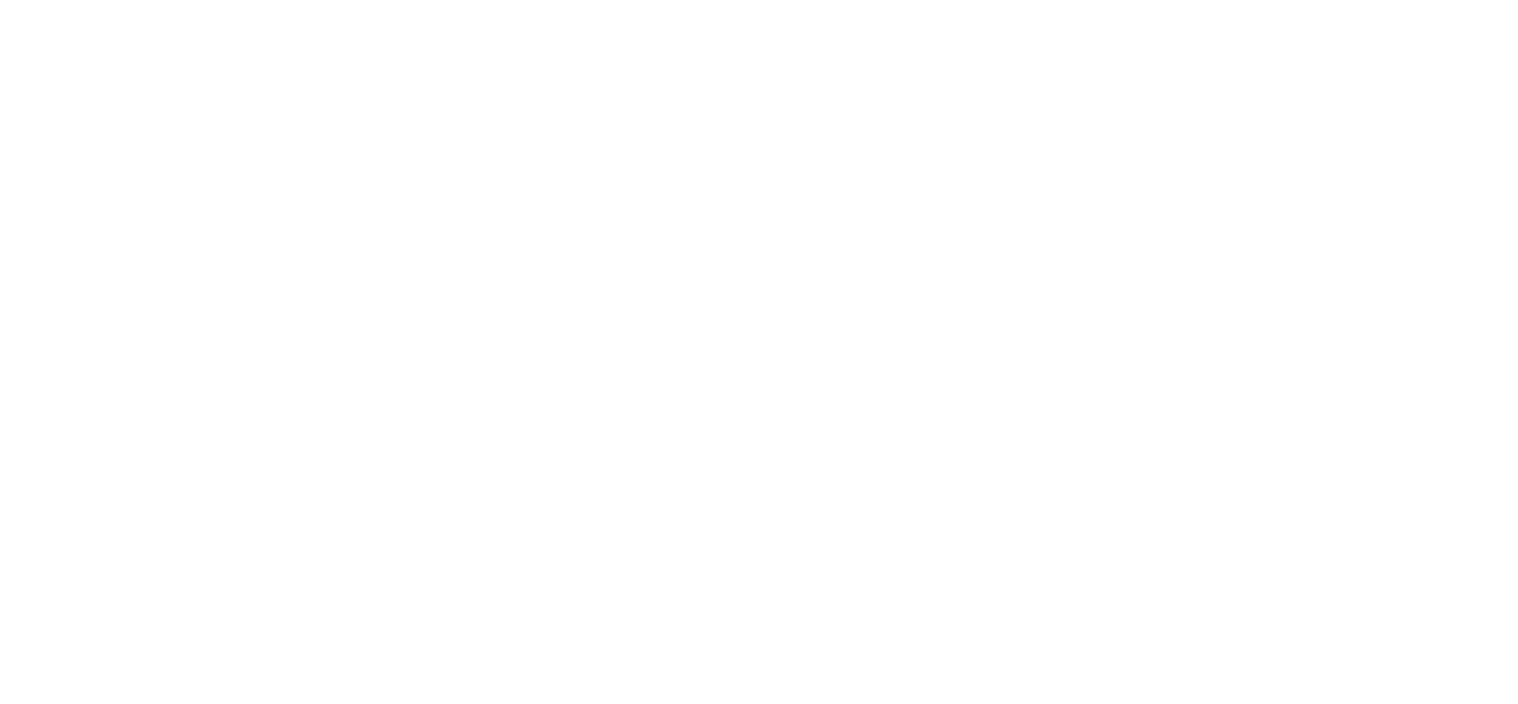 scroll, scrollTop: 0, scrollLeft: 0, axis: both 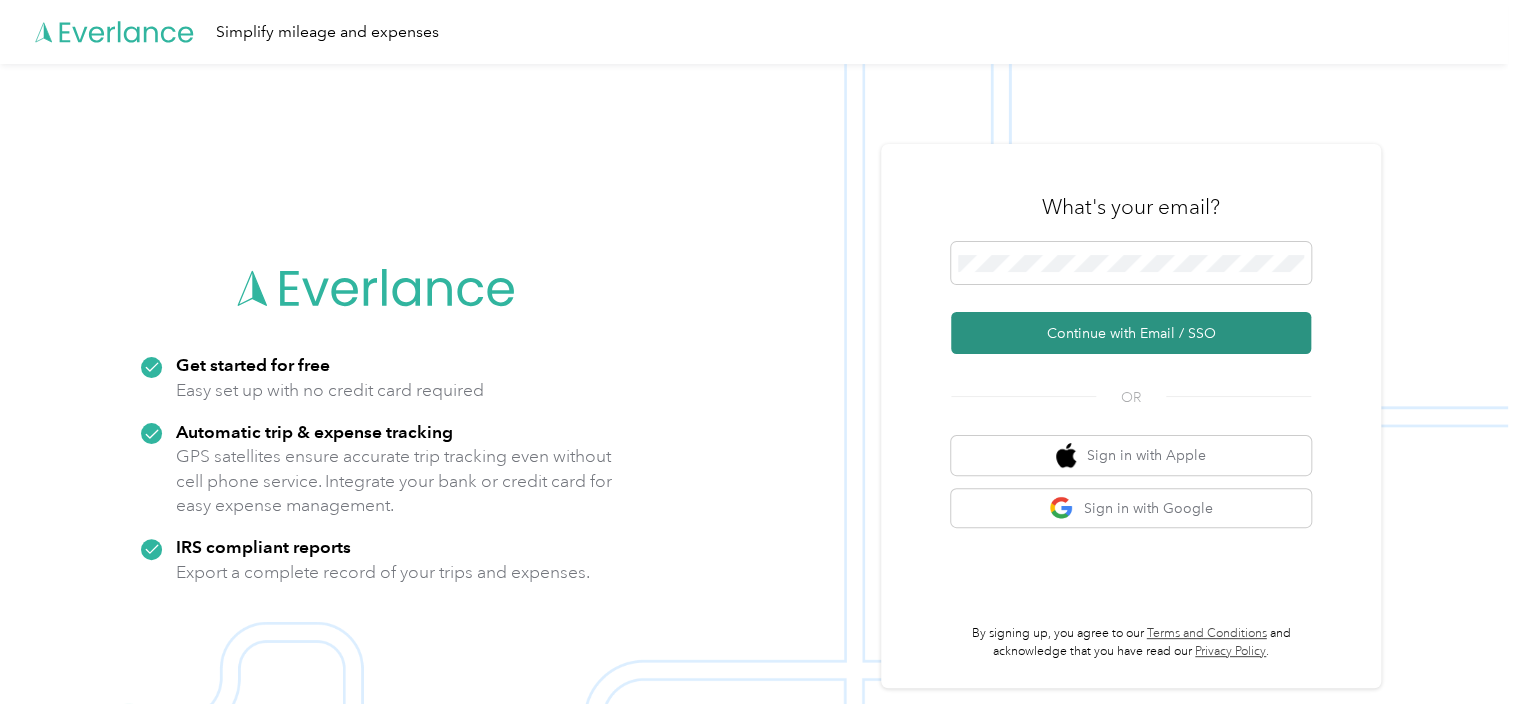 click on "Continue with Email / SSO" at bounding box center (1131, 333) 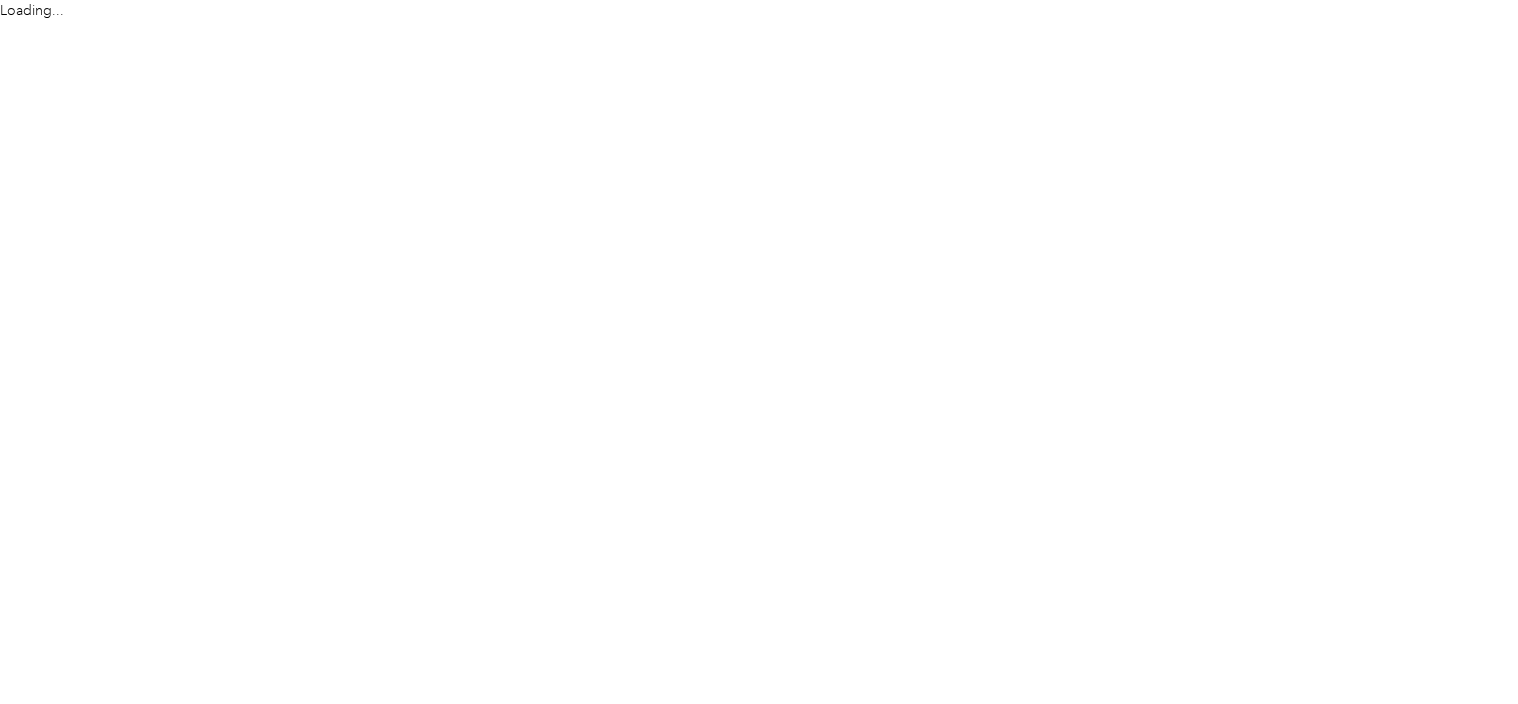 scroll, scrollTop: 0, scrollLeft: 0, axis: both 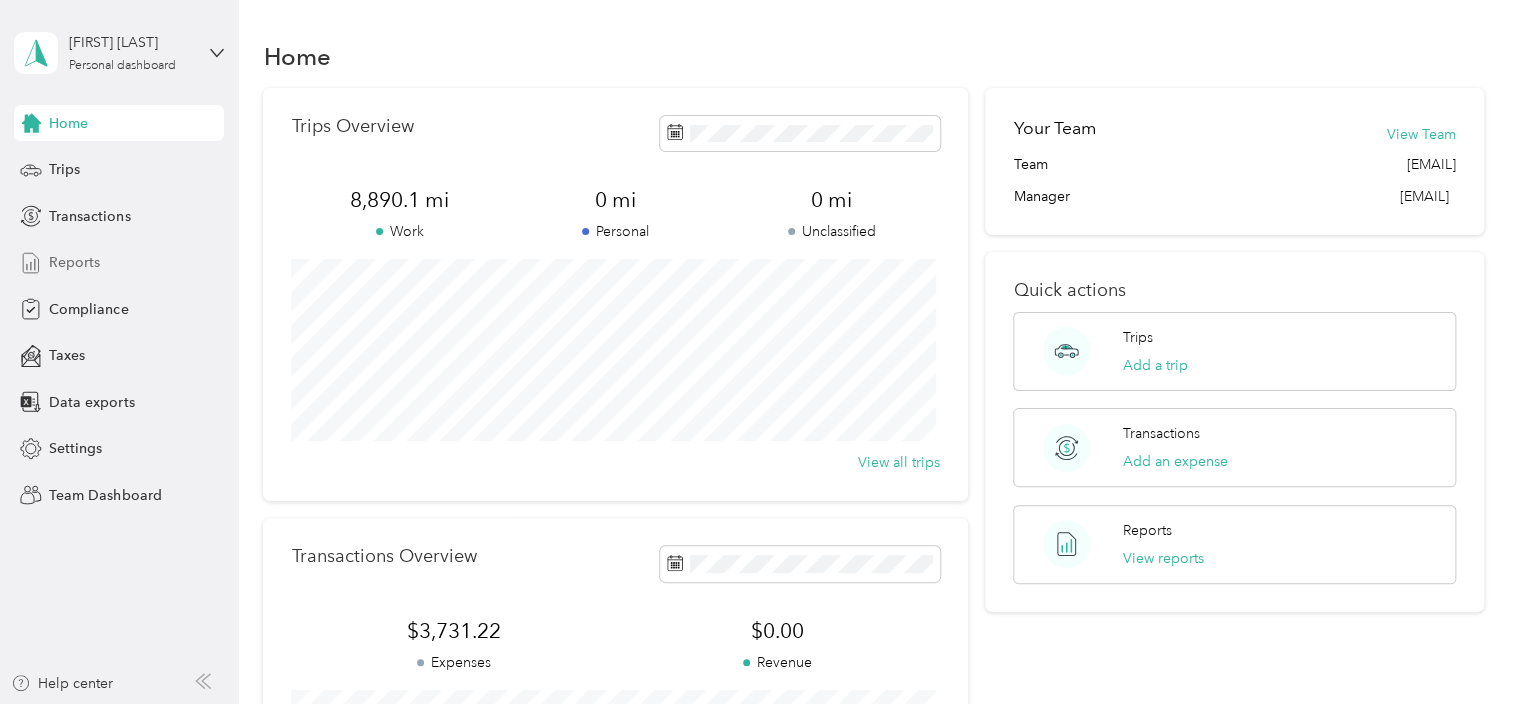 click on "Reports" at bounding box center [119, 263] 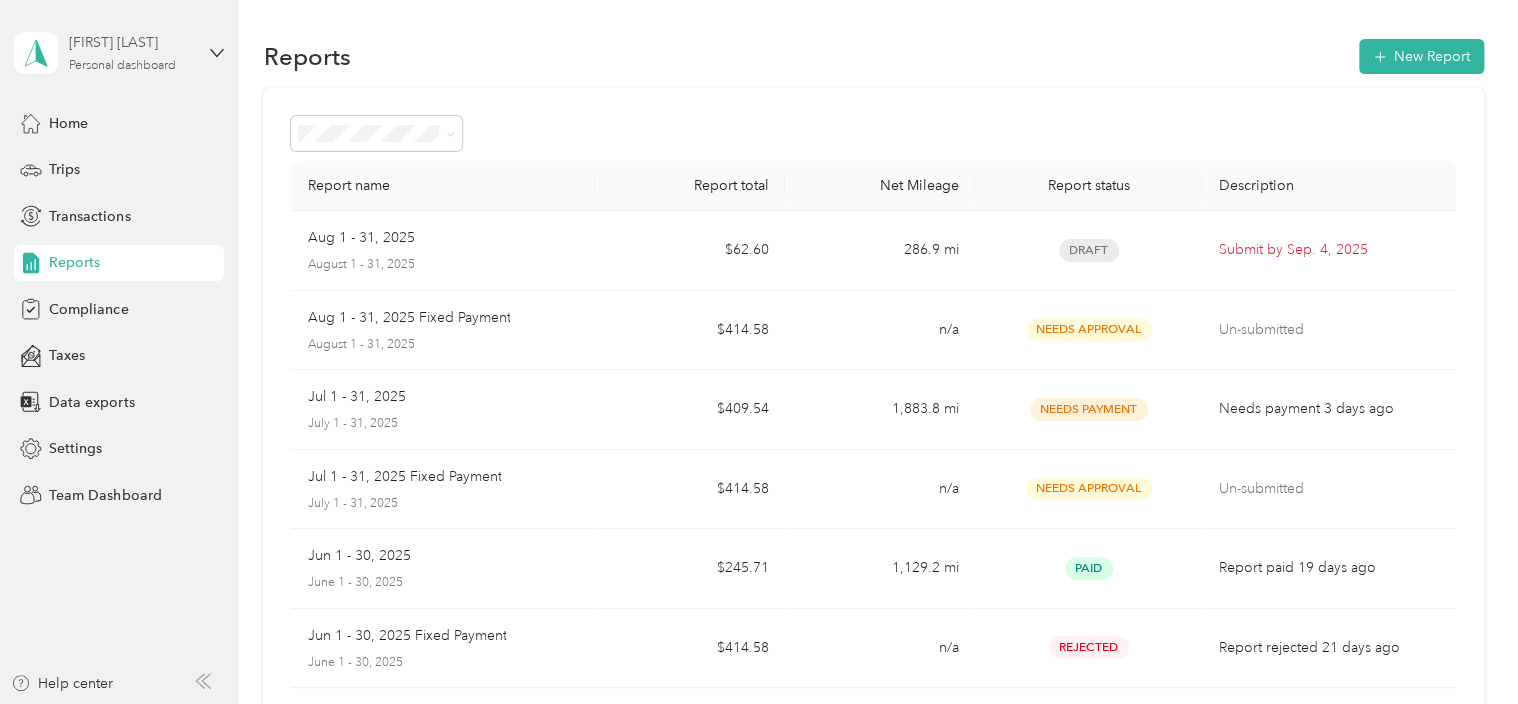 click on "[FIRST] [LAST] Personal dashboard" at bounding box center (131, 52) 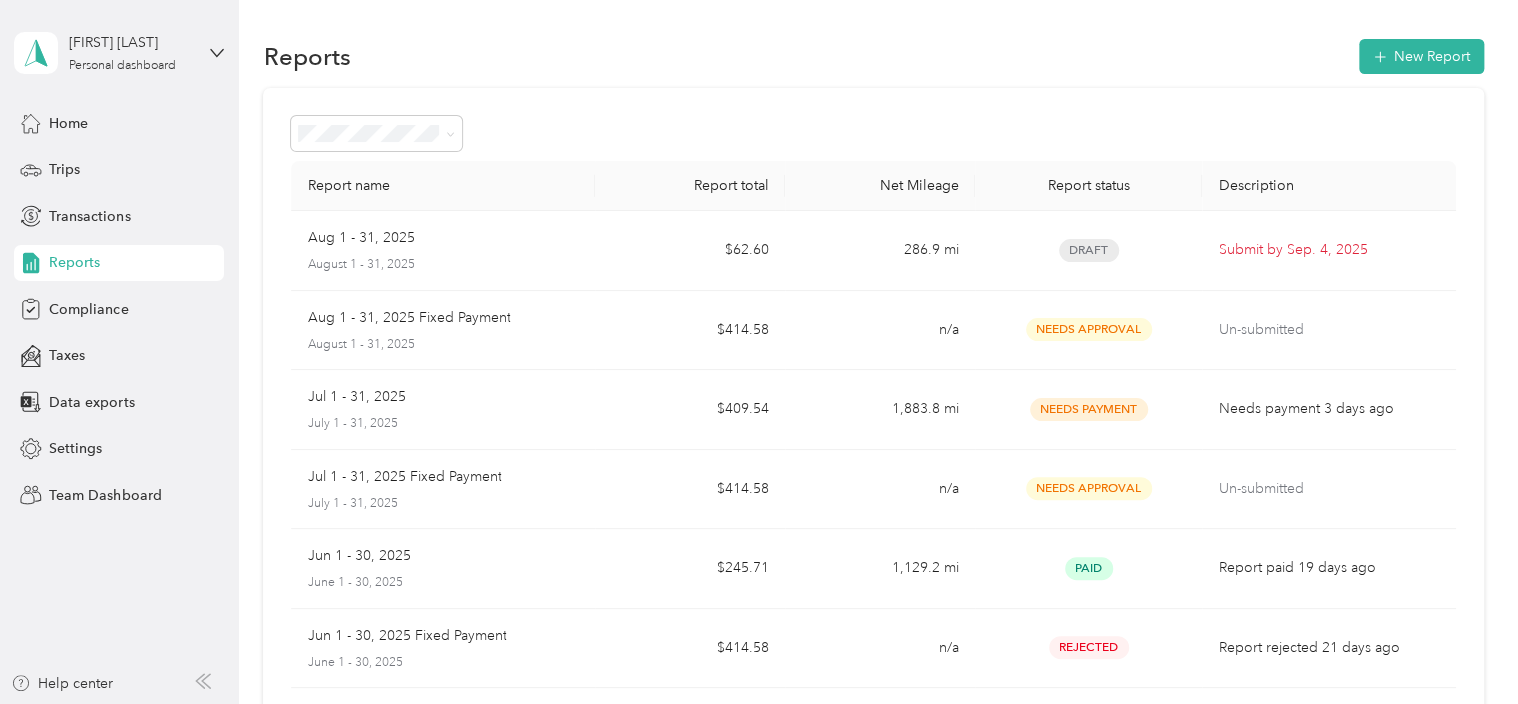 click on "Team dashboard" at bounding box center (85, 163) 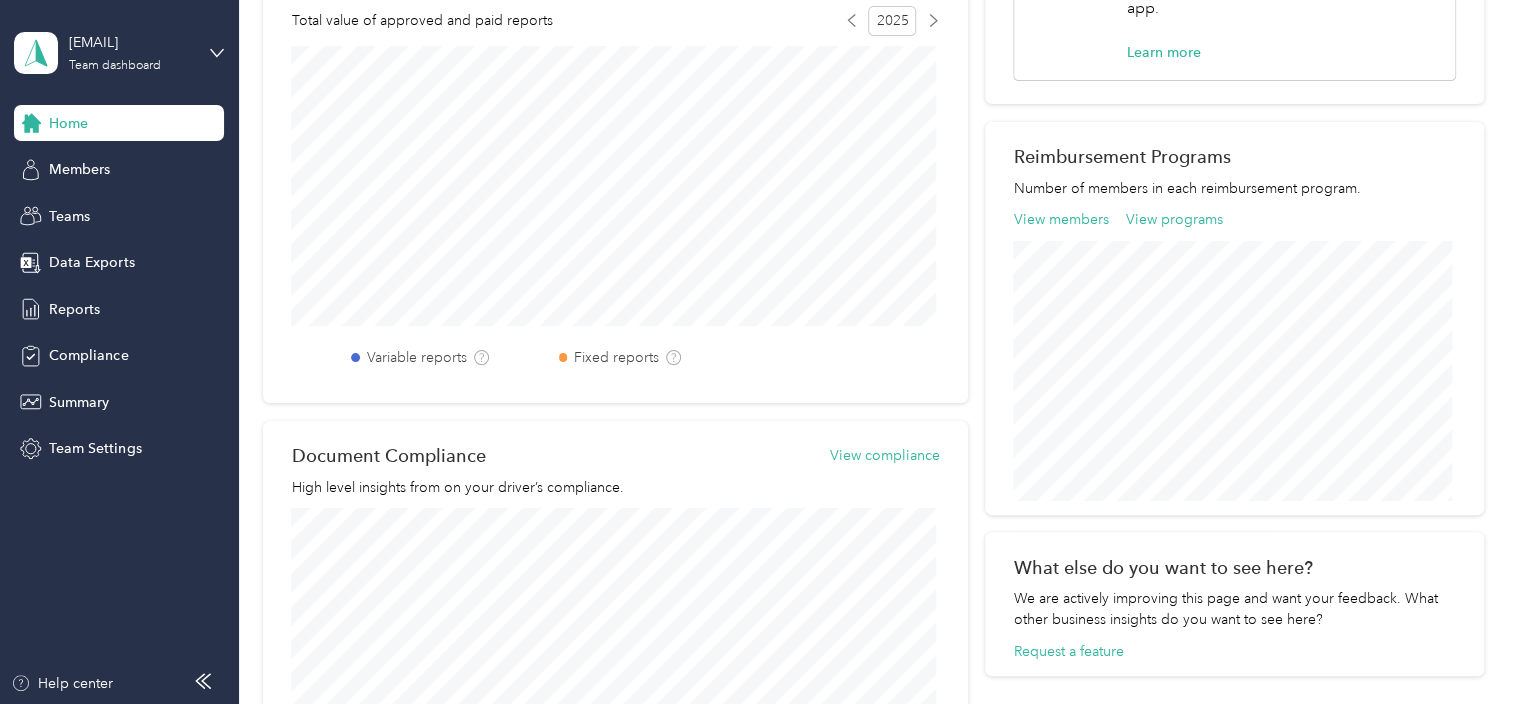 scroll, scrollTop: 575, scrollLeft: 0, axis: vertical 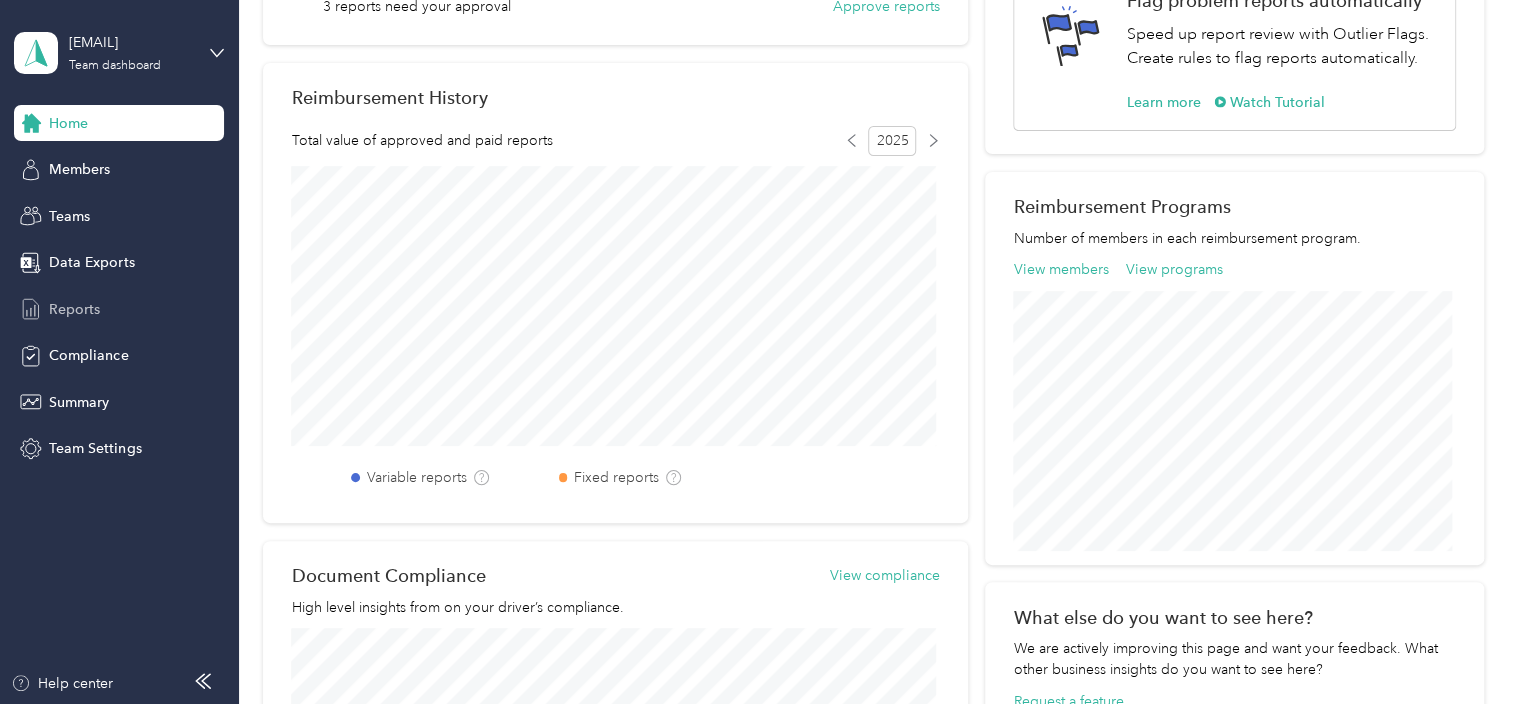 click on "Reports" at bounding box center [119, 309] 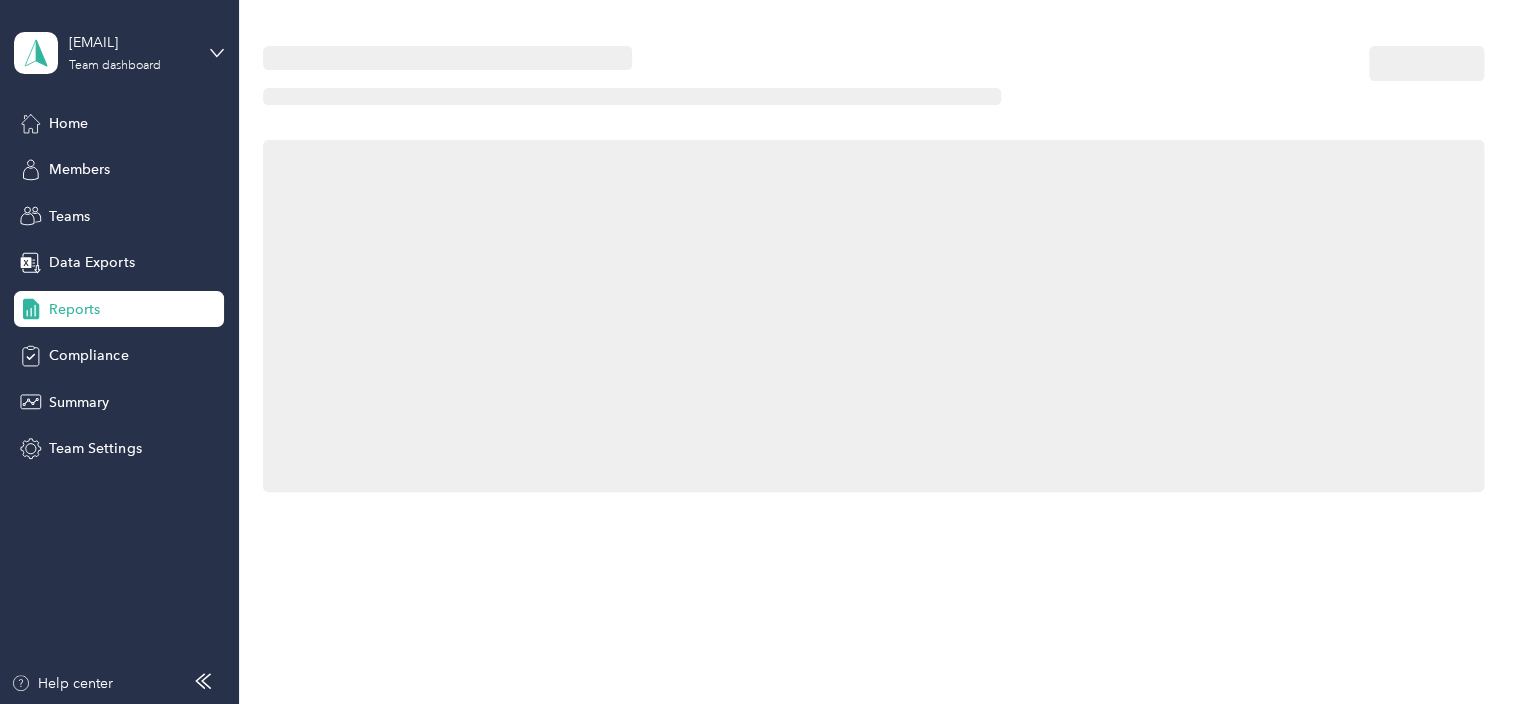scroll, scrollTop: 0, scrollLeft: 0, axis: both 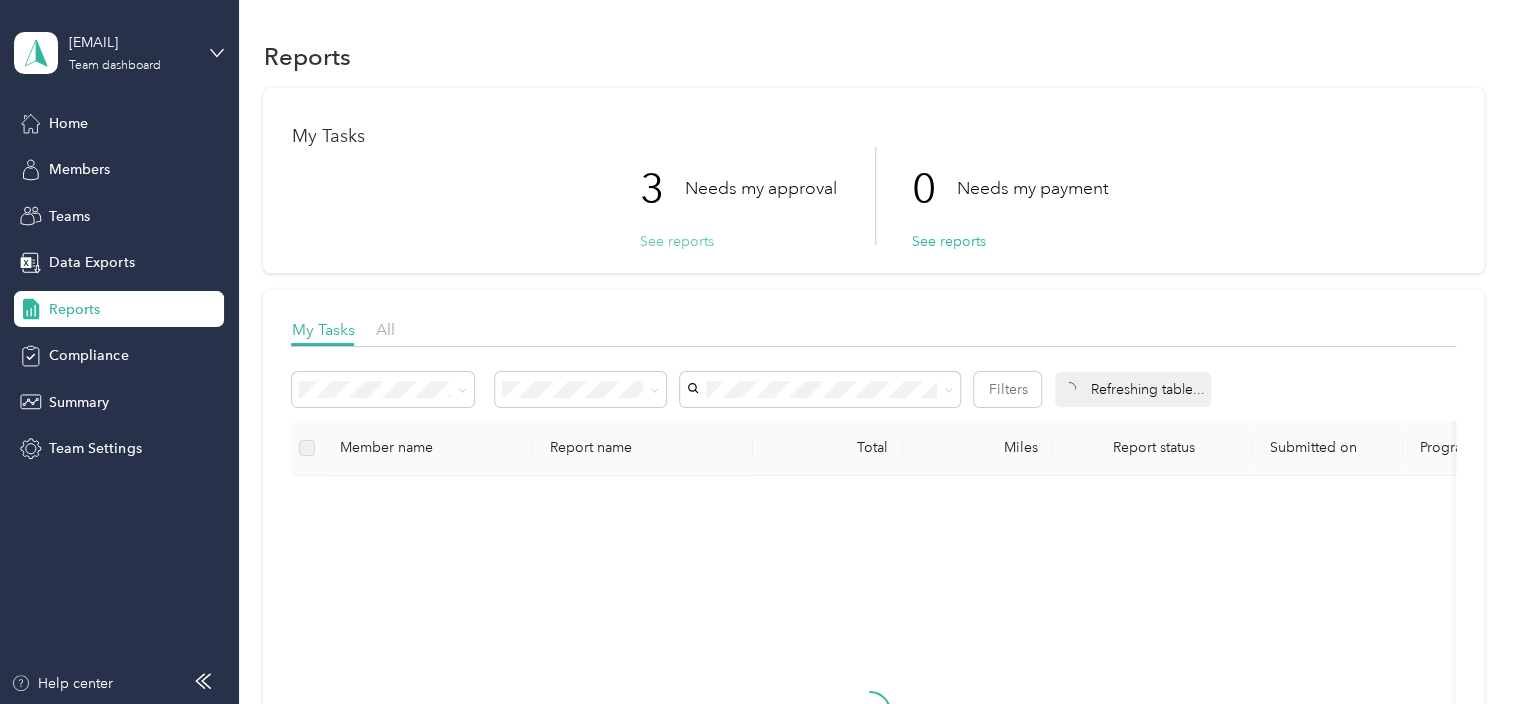 click on "See reports" at bounding box center (676, 241) 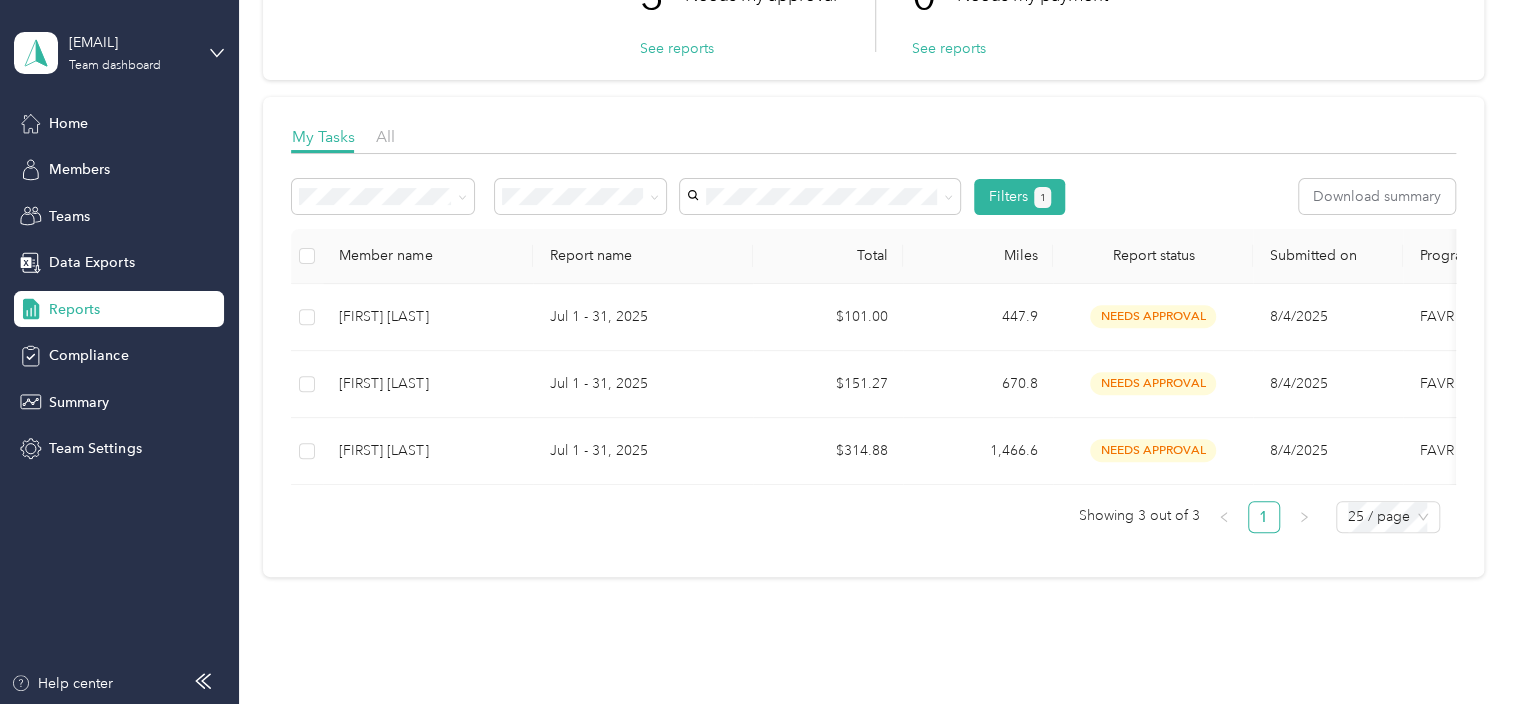 scroll, scrollTop: 217, scrollLeft: 0, axis: vertical 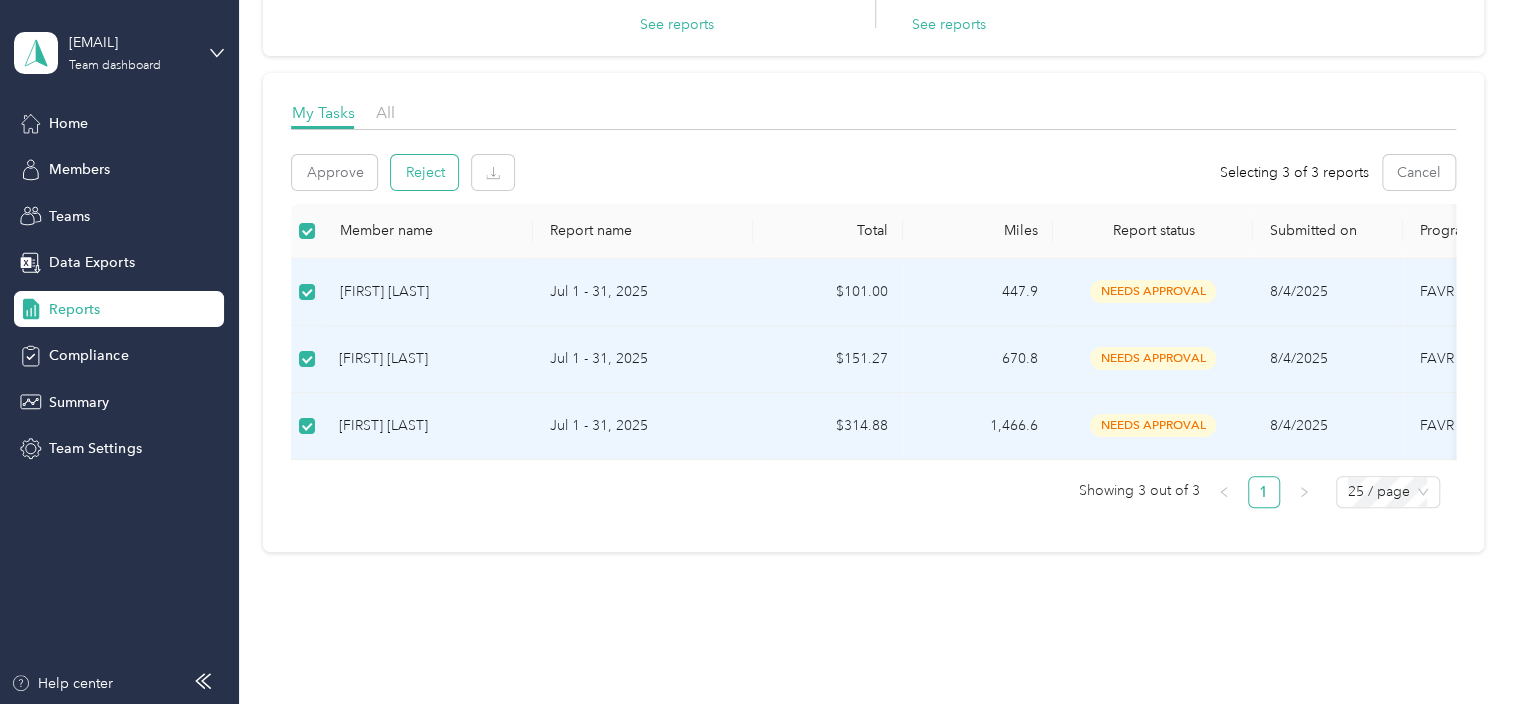 click on "Reject" at bounding box center (424, 172) 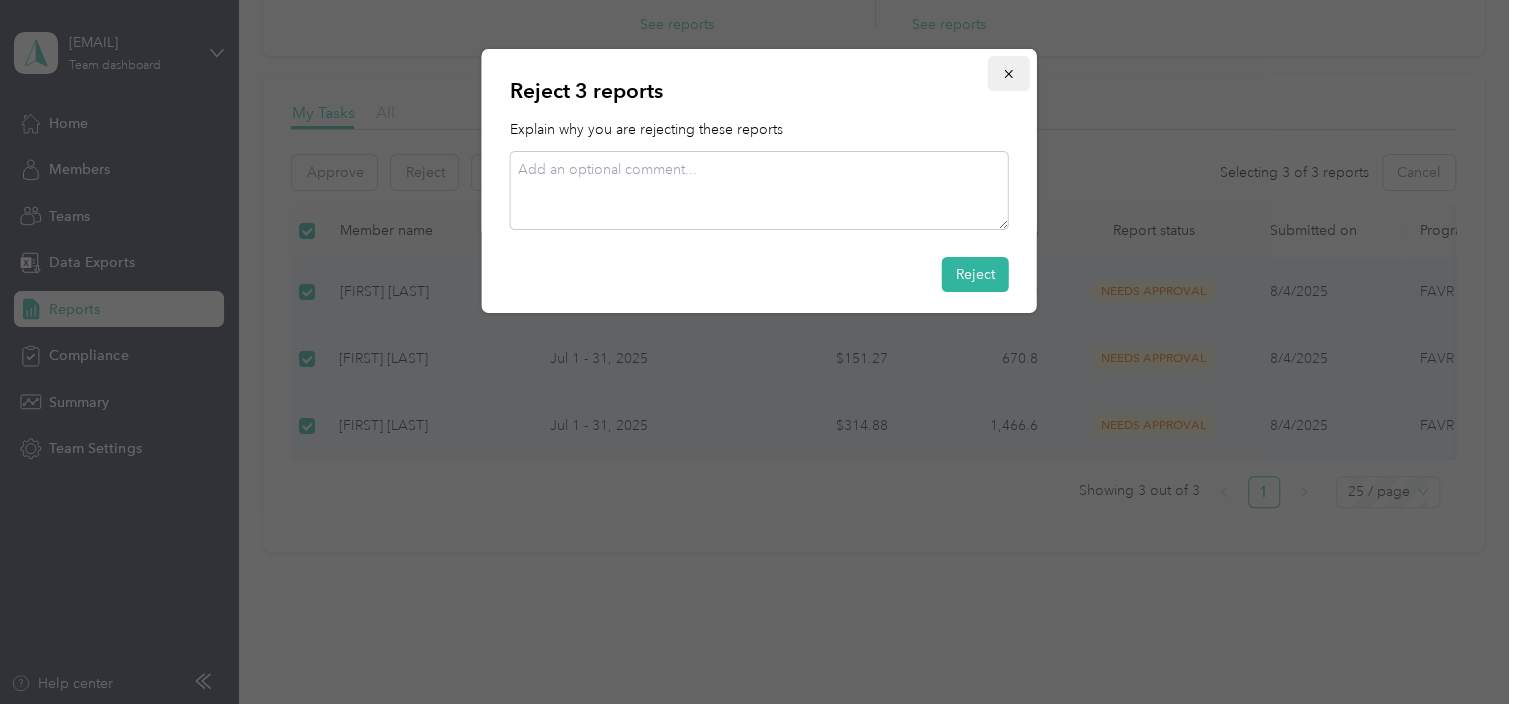 click 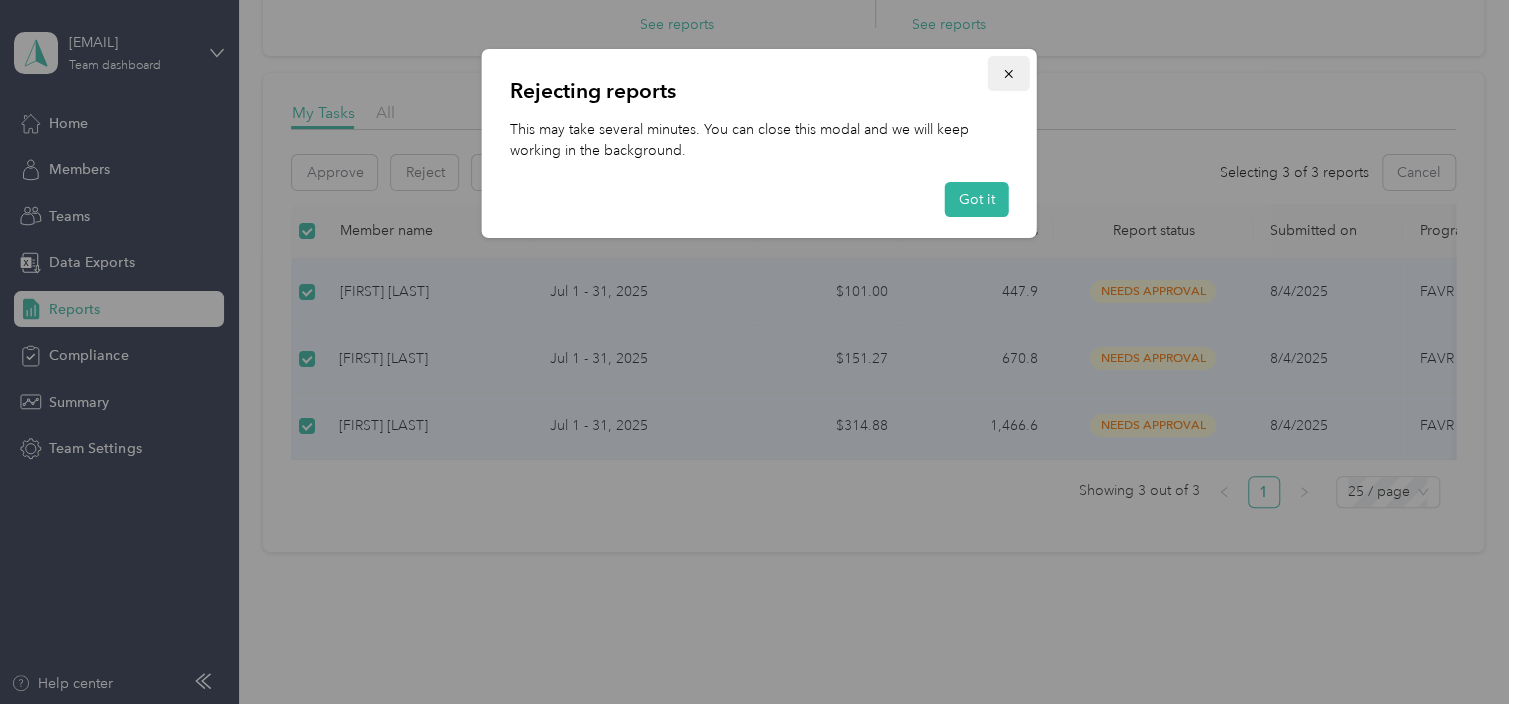 click 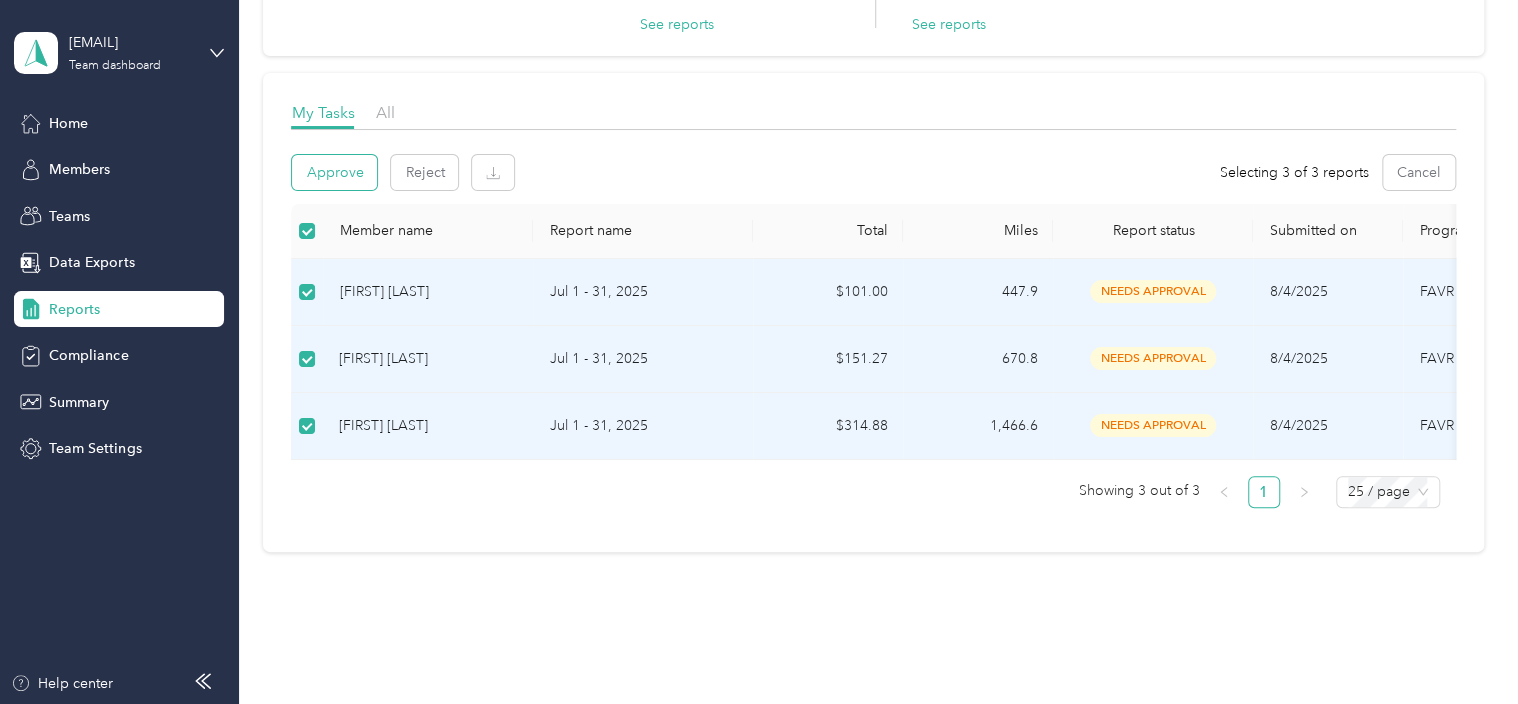 click on "Approve" at bounding box center (334, 172) 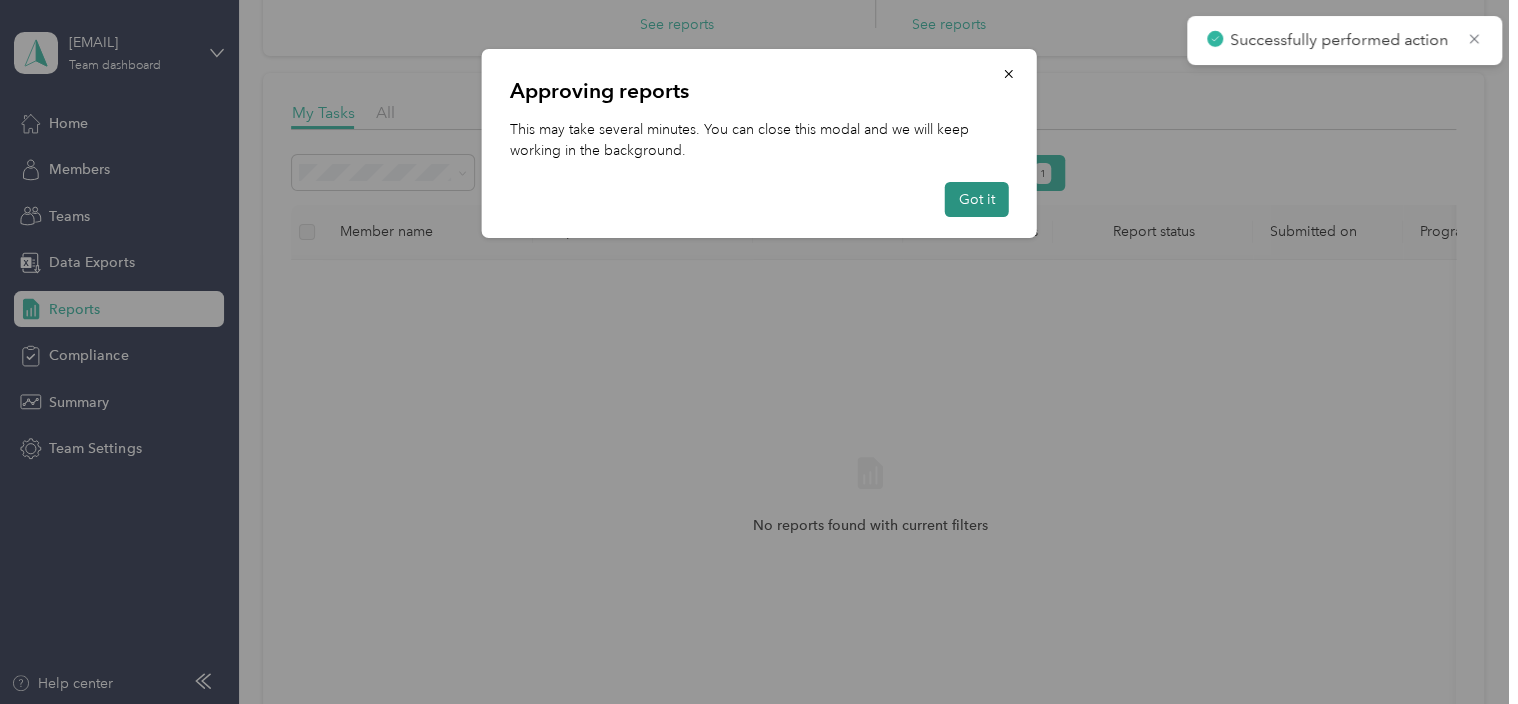 click on "Got it" at bounding box center (977, 199) 